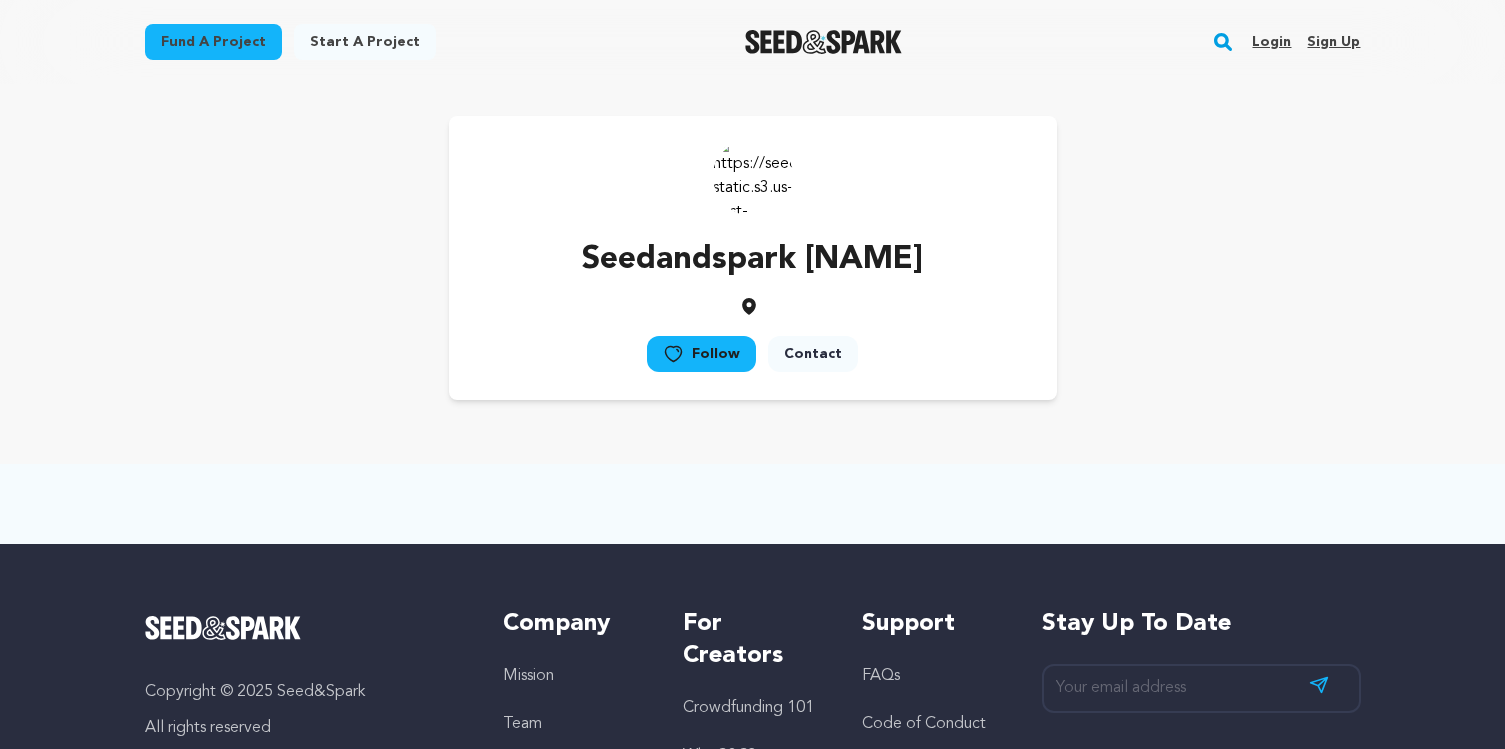 scroll, scrollTop: 0, scrollLeft: 0, axis: both 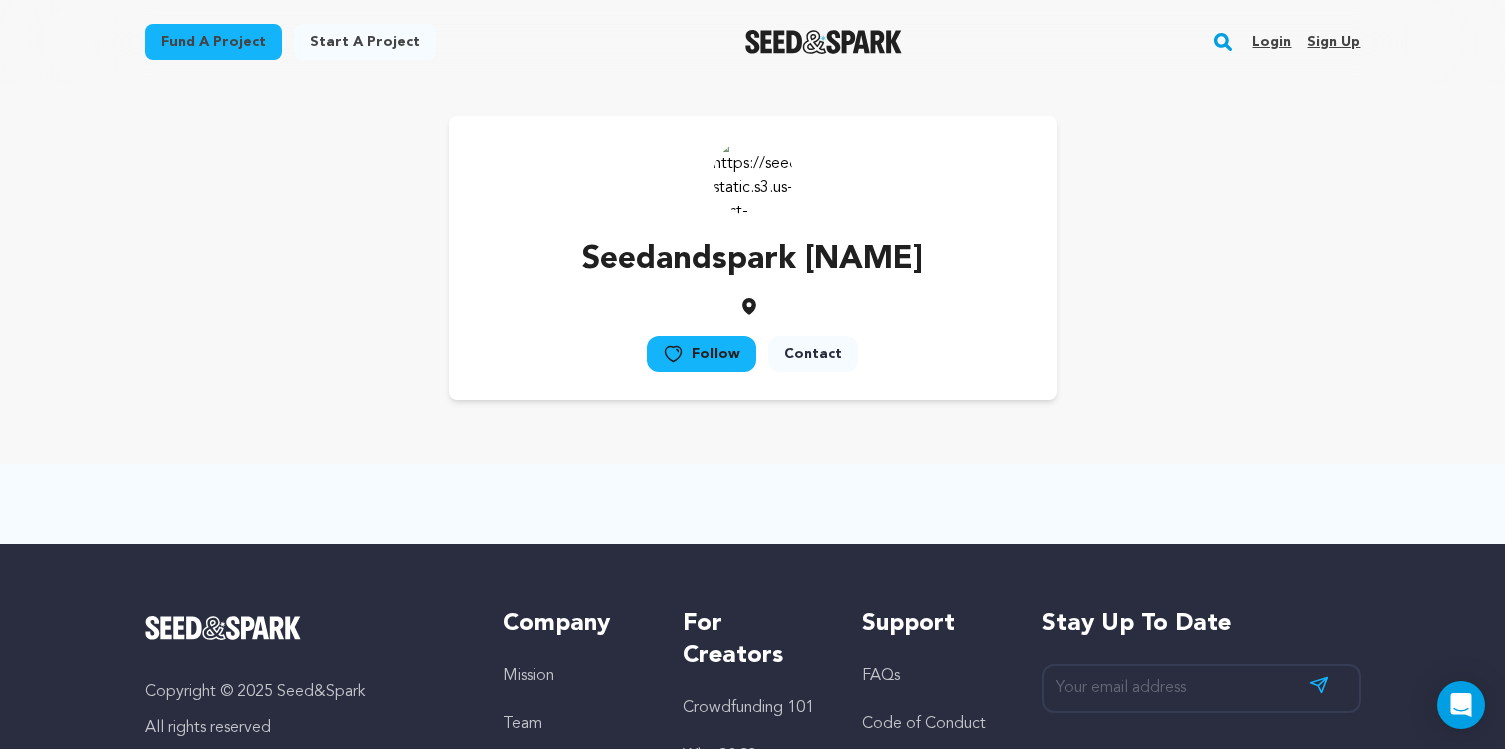 click on "Seedandspark Tyler" at bounding box center (752, 260) 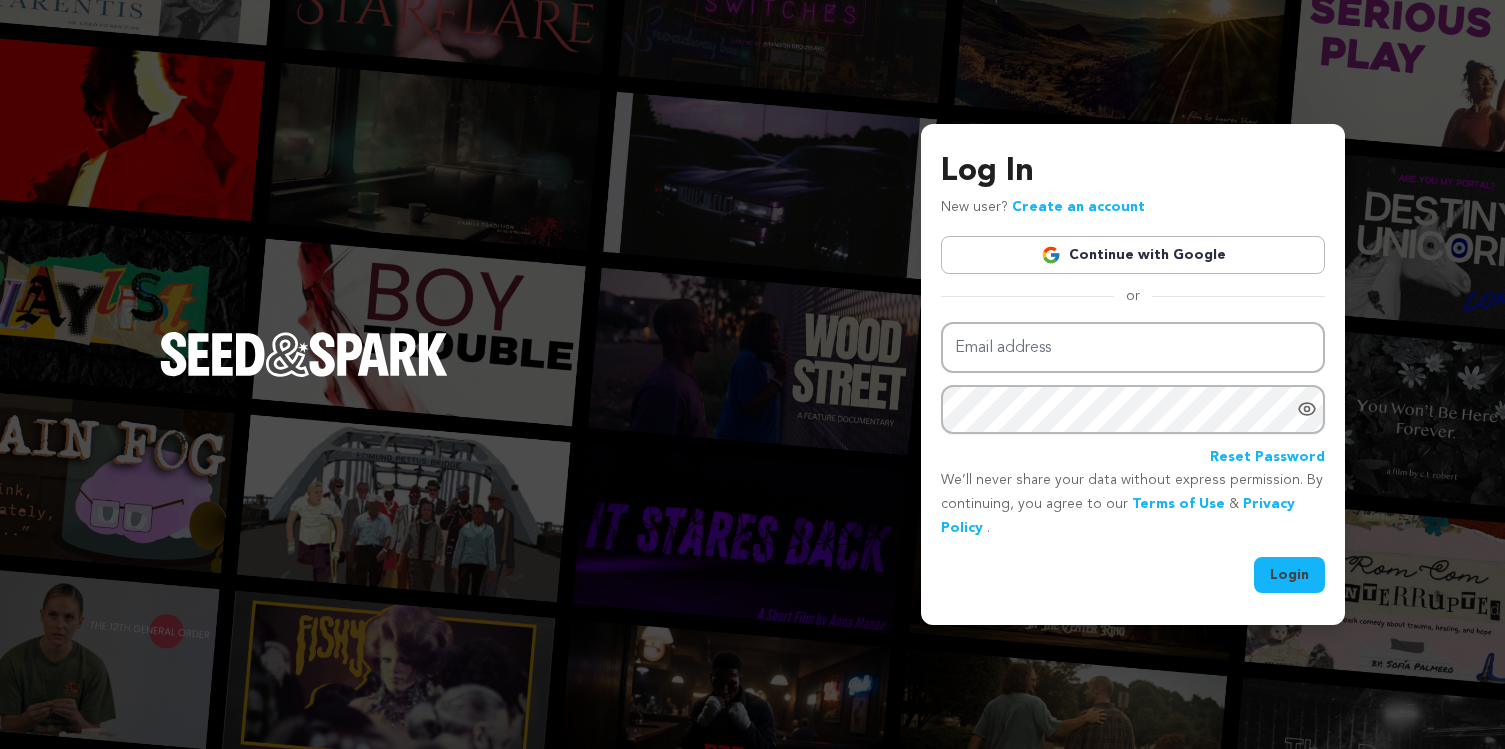 scroll, scrollTop: 0, scrollLeft: 0, axis: both 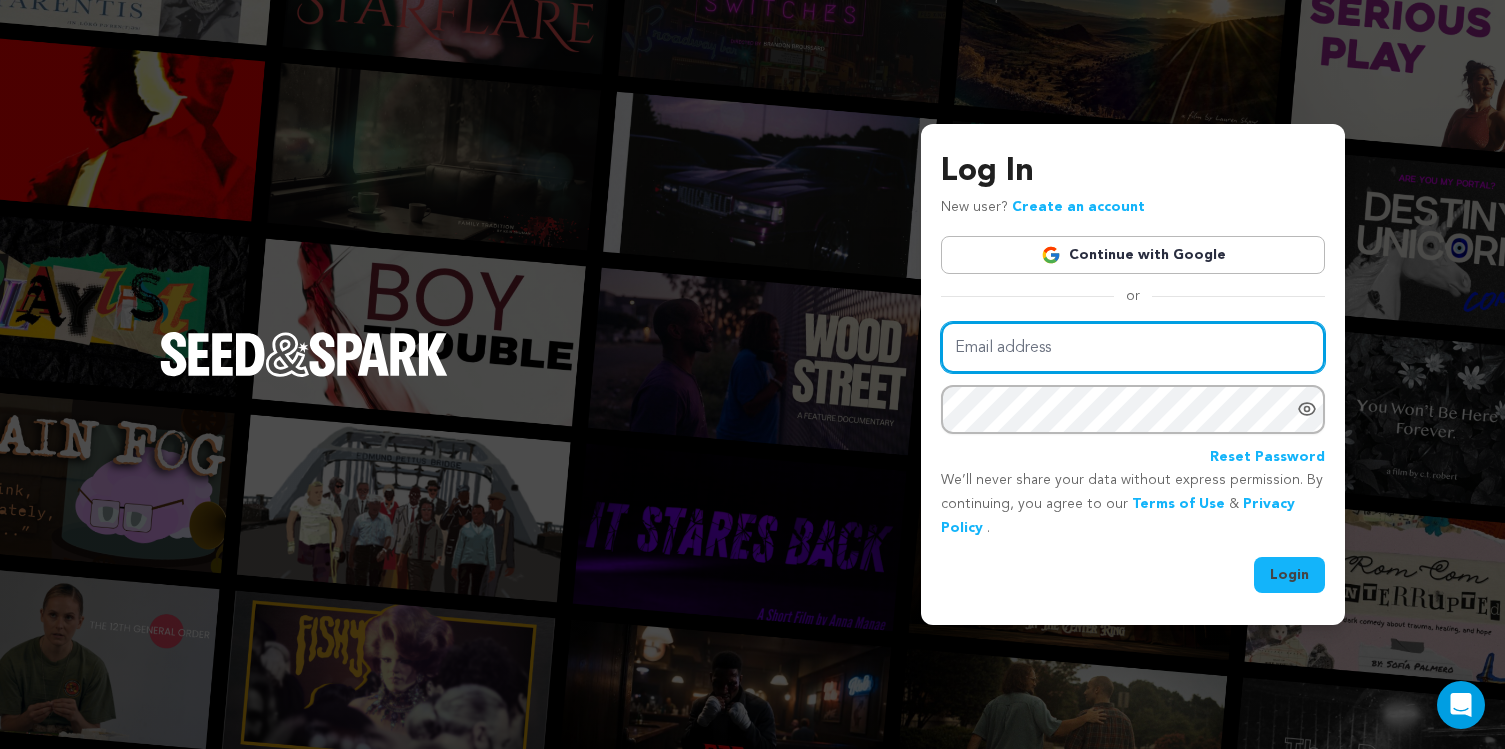 type on "[EMAIL]" 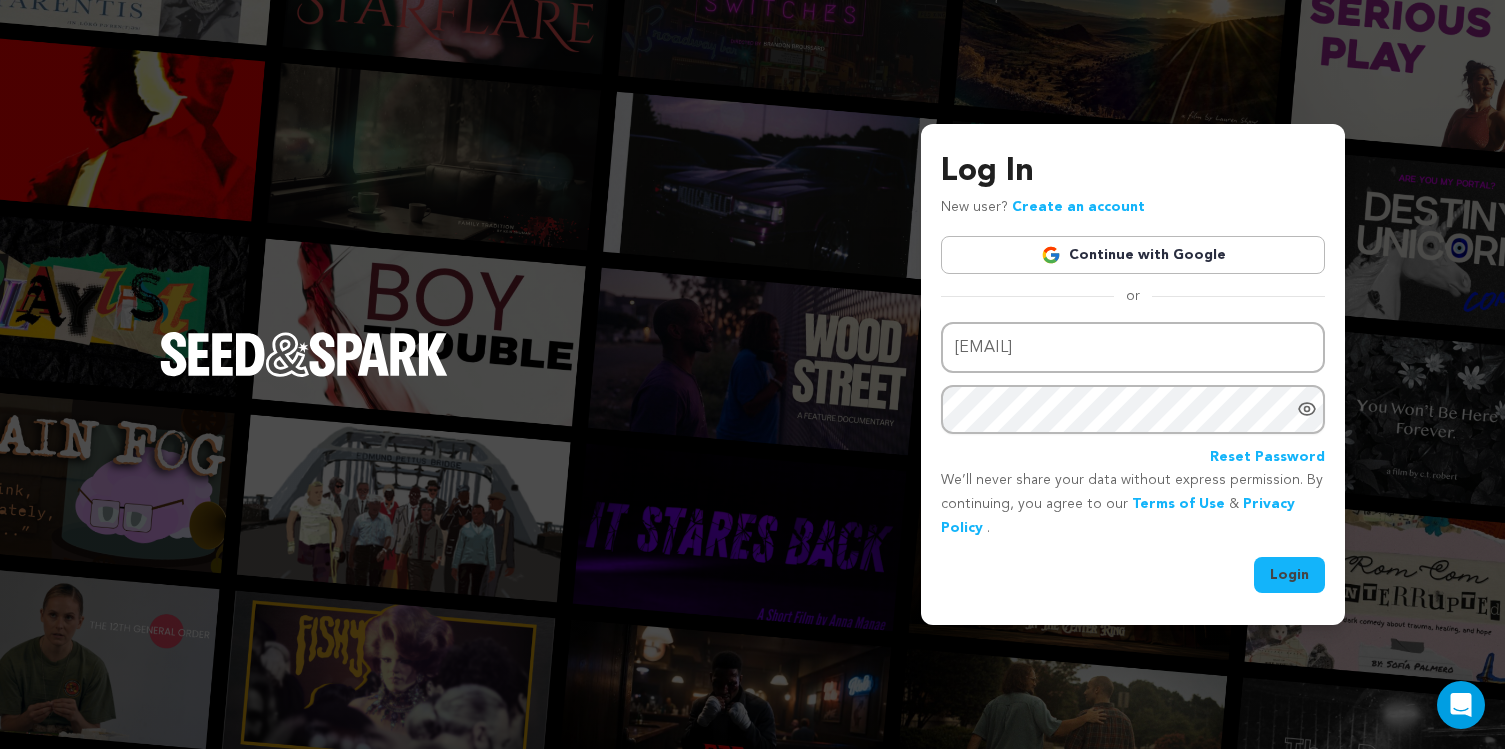 click on "Login" at bounding box center [1289, 575] 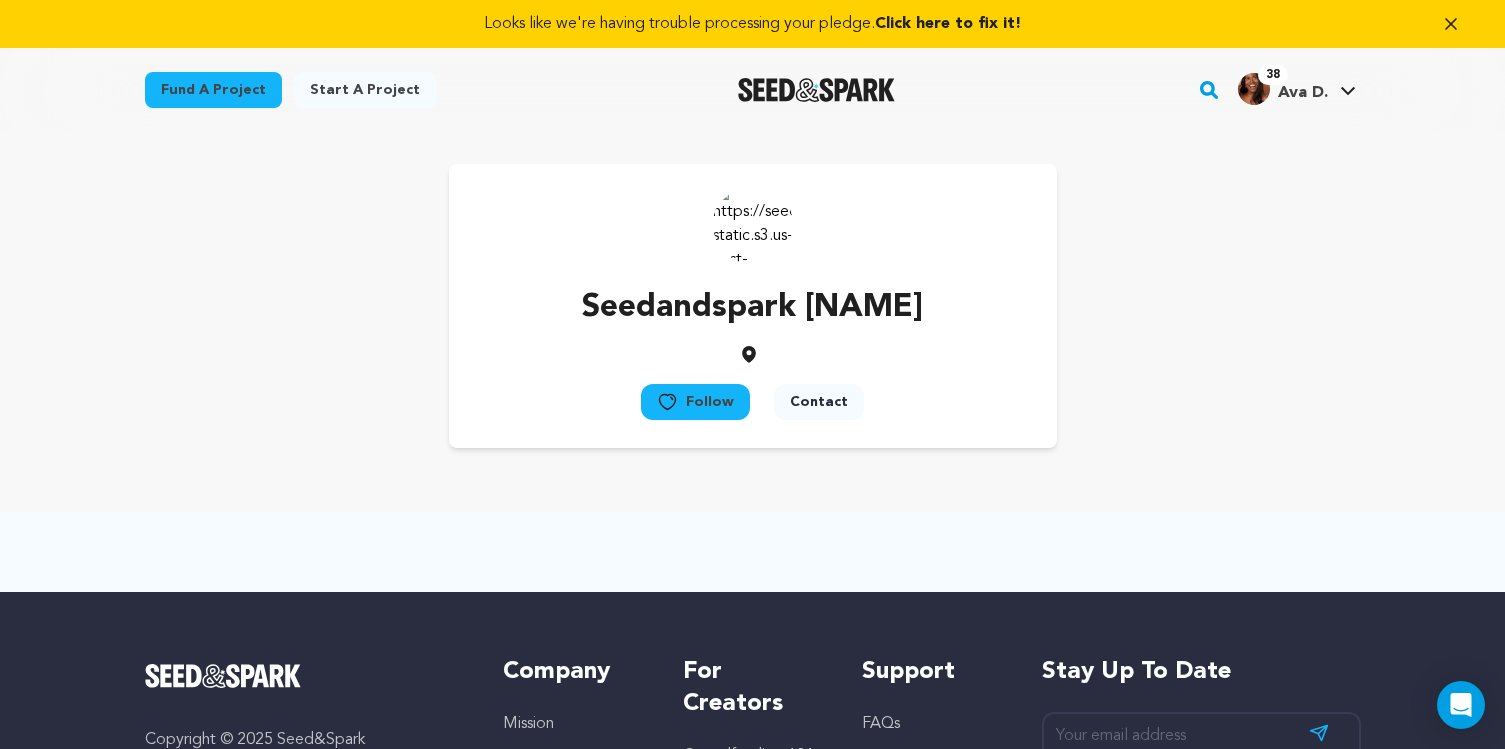 scroll, scrollTop: 0, scrollLeft: 0, axis: both 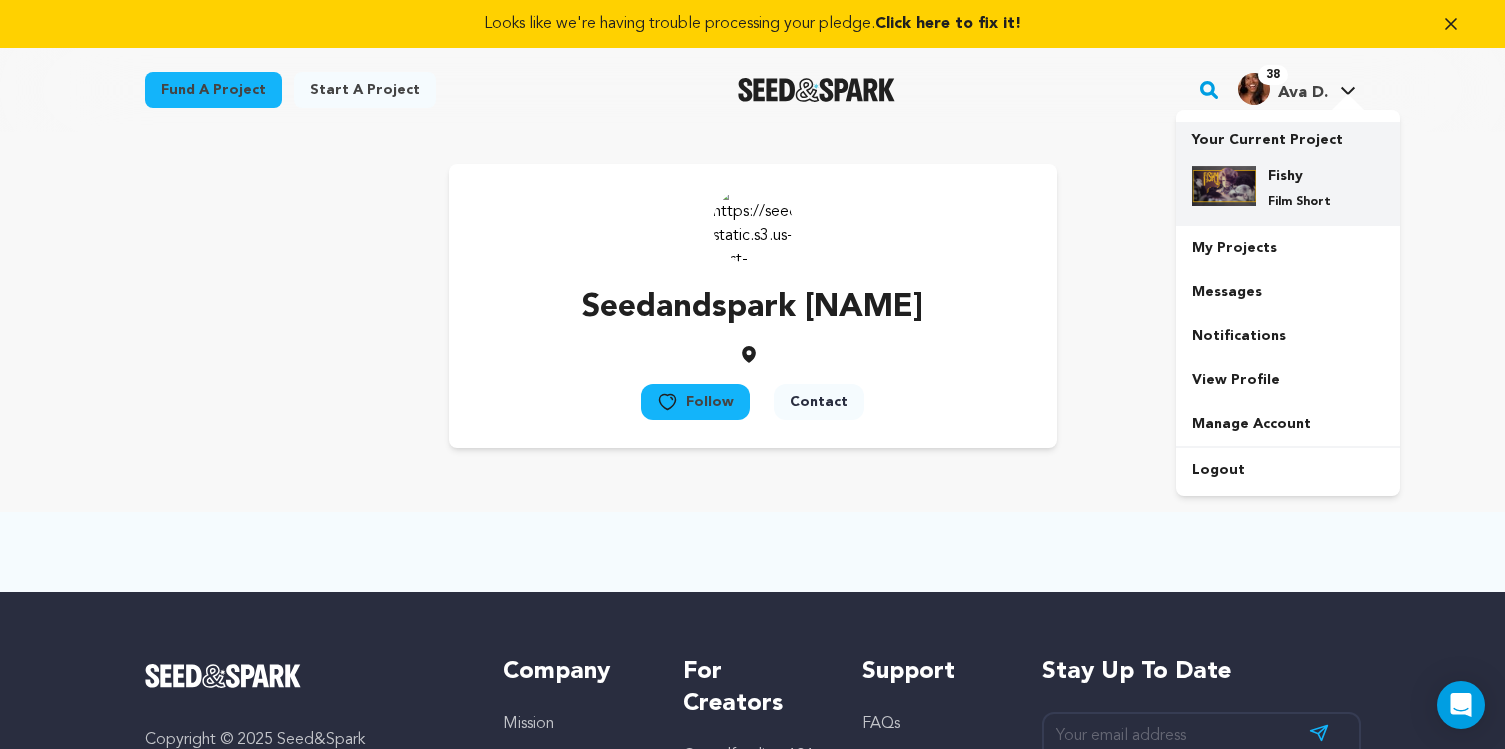 click on "Fishy" at bounding box center [1304, 176] 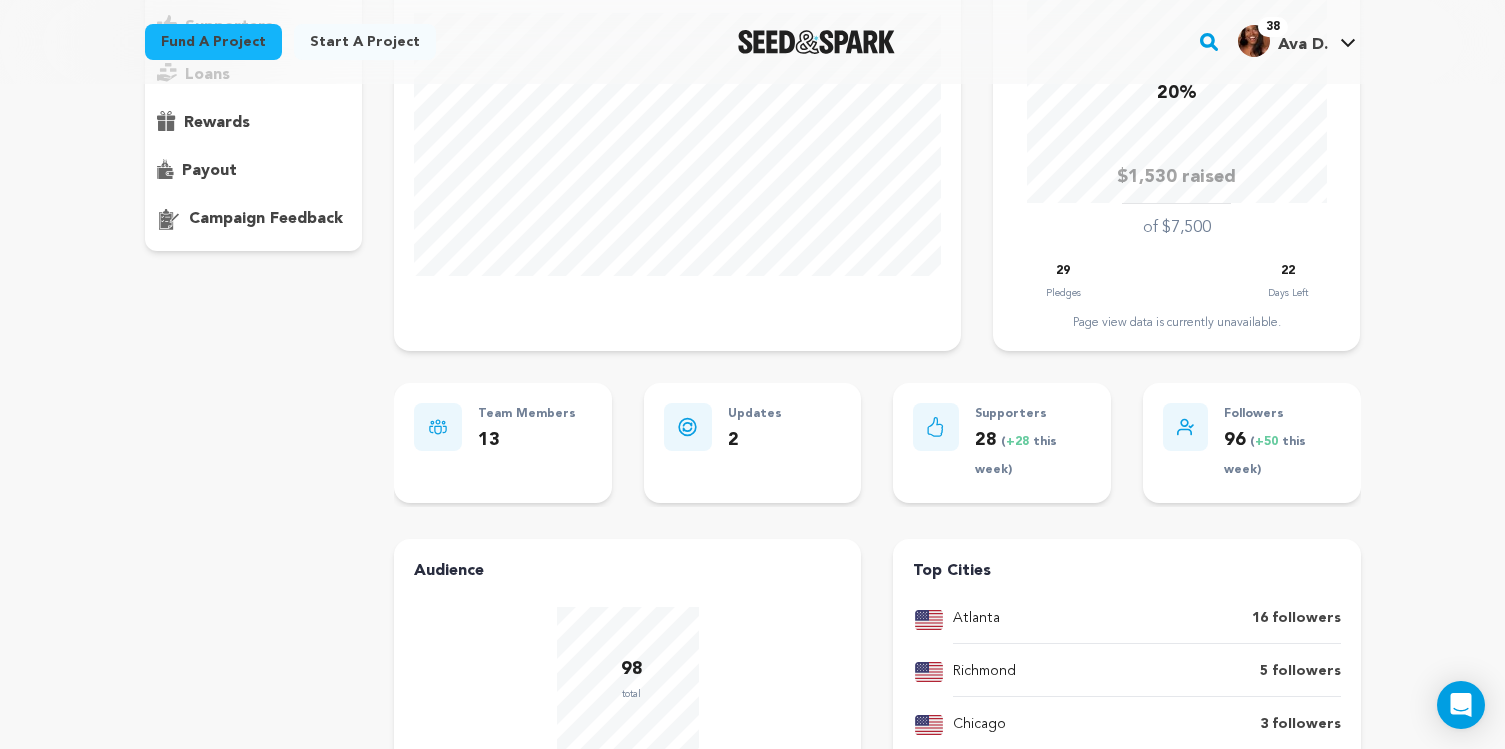 scroll, scrollTop: 360, scrollLeft: 0, axis: vertical 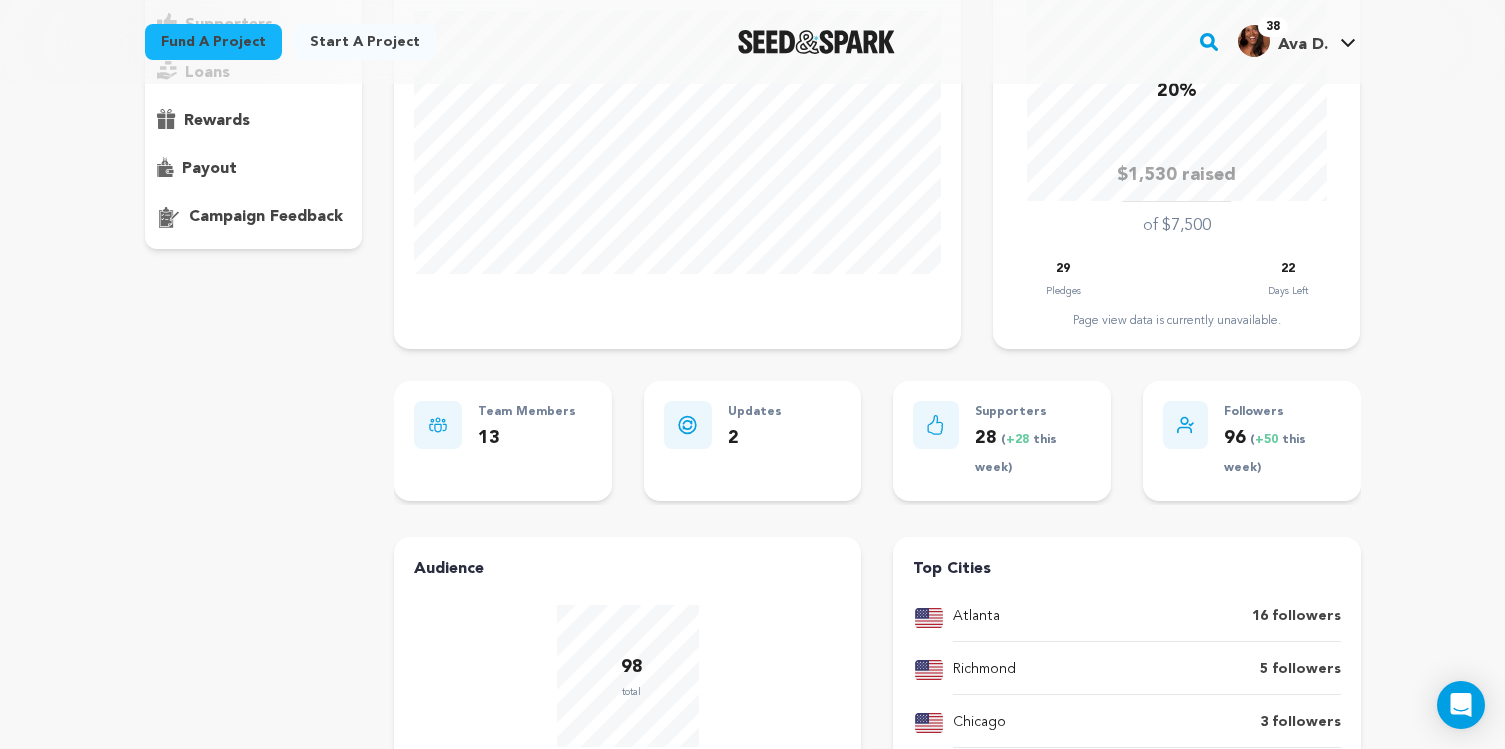 click at bounding box center [1185, 425] 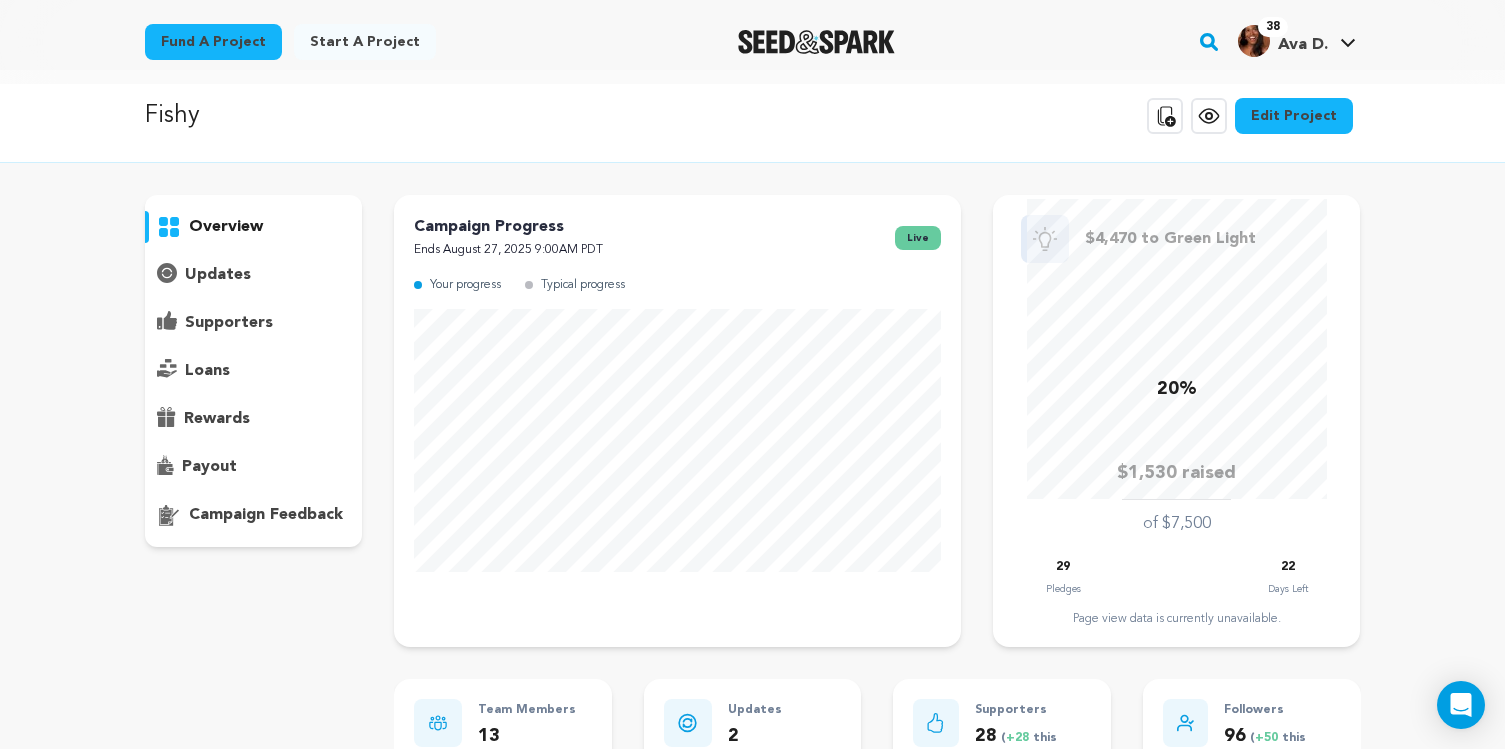 scroll, scrollTop: 52, scrollLeft: 0, axis: vertical 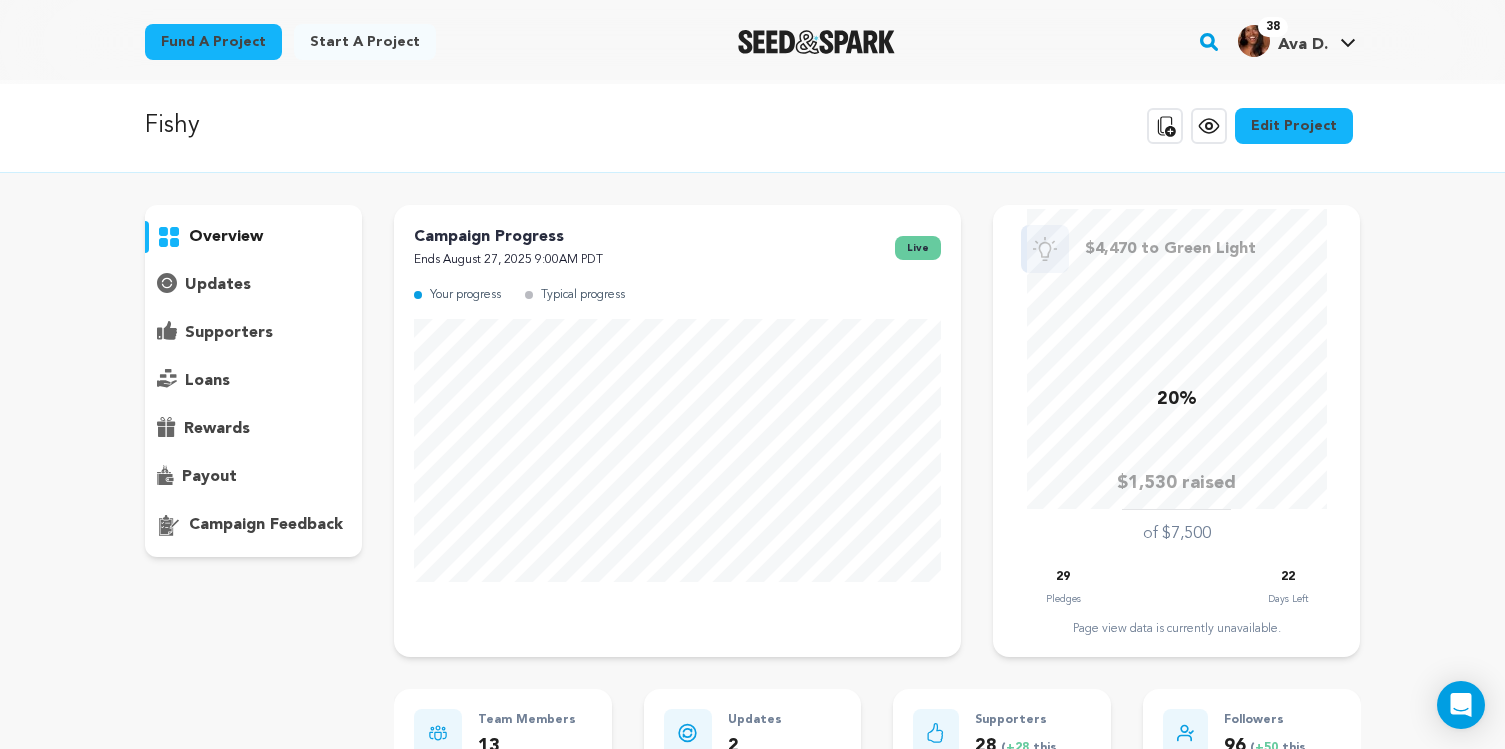 click on "updates" at bounding box center (218, 285) 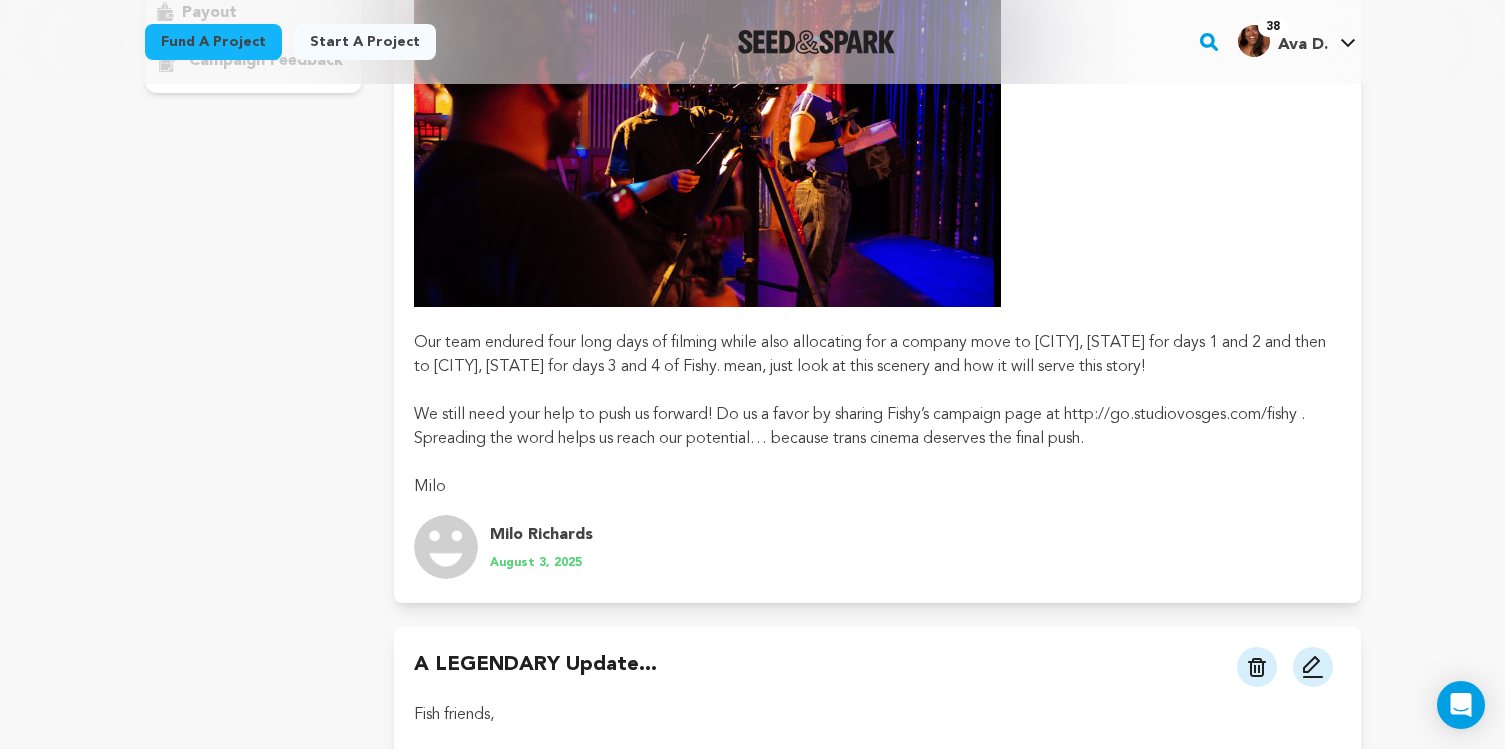 scroll, scrollTop: 0, scrollLeft: 0, axis: both 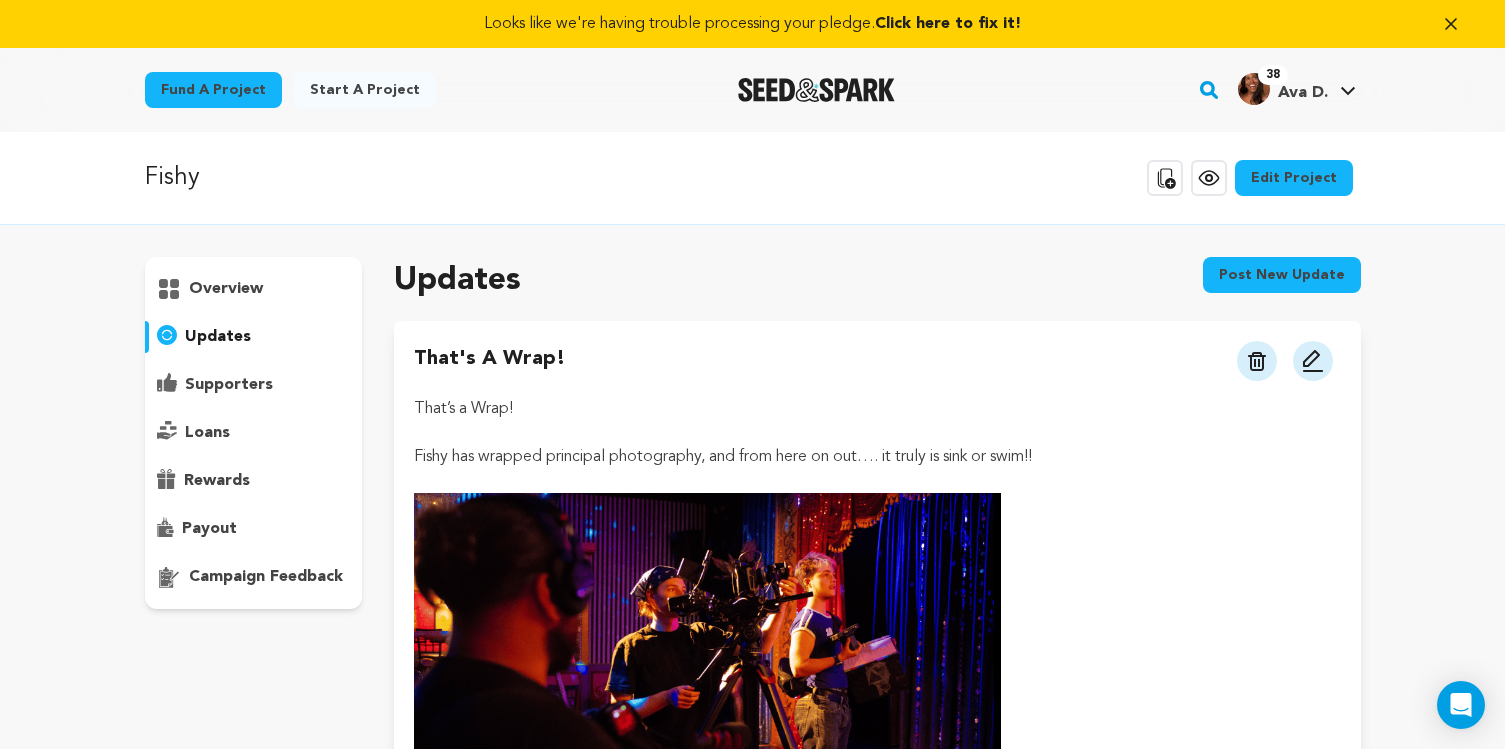 click on "supporters" at bounding box center (229, 385) 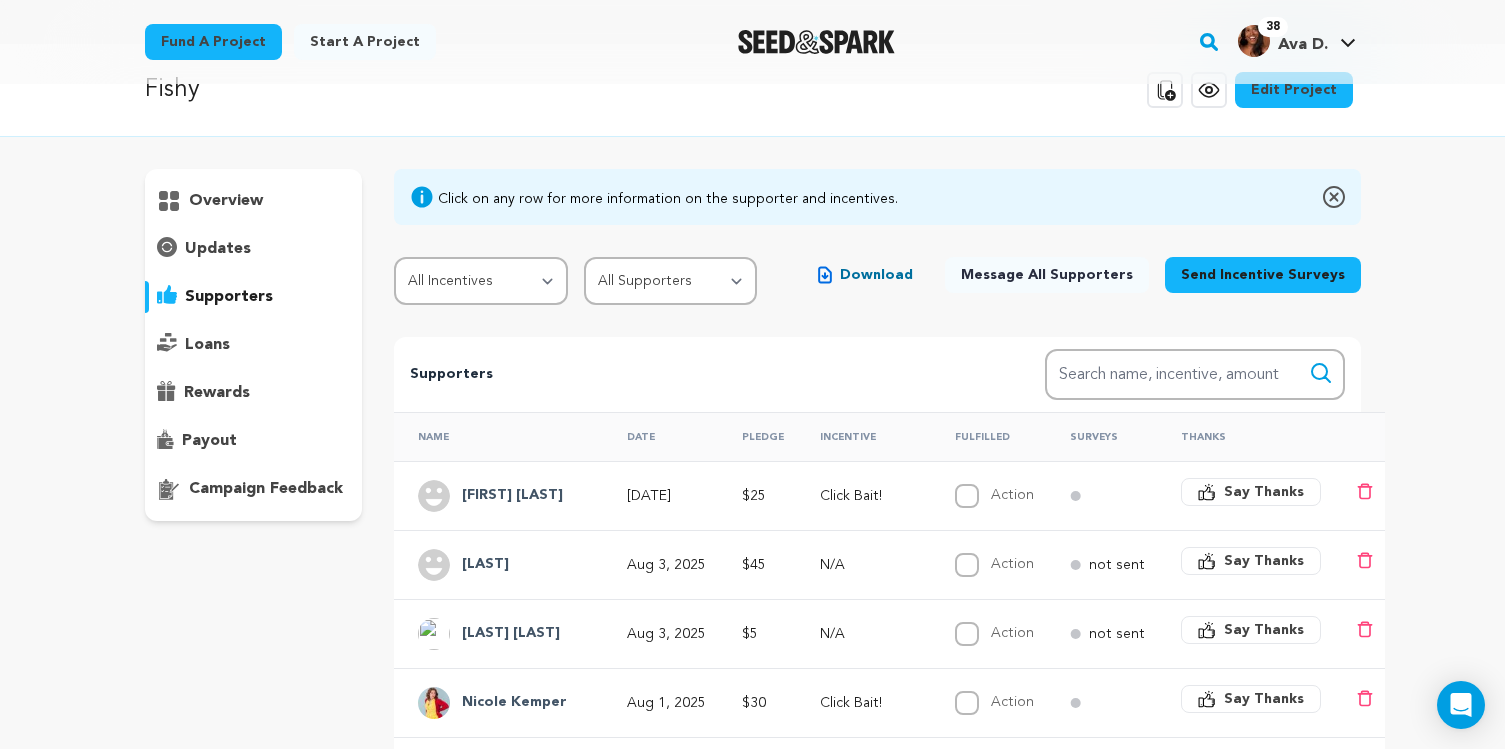 scroll, scrollTop: 82, scrollLeft: 0, axis: vertical 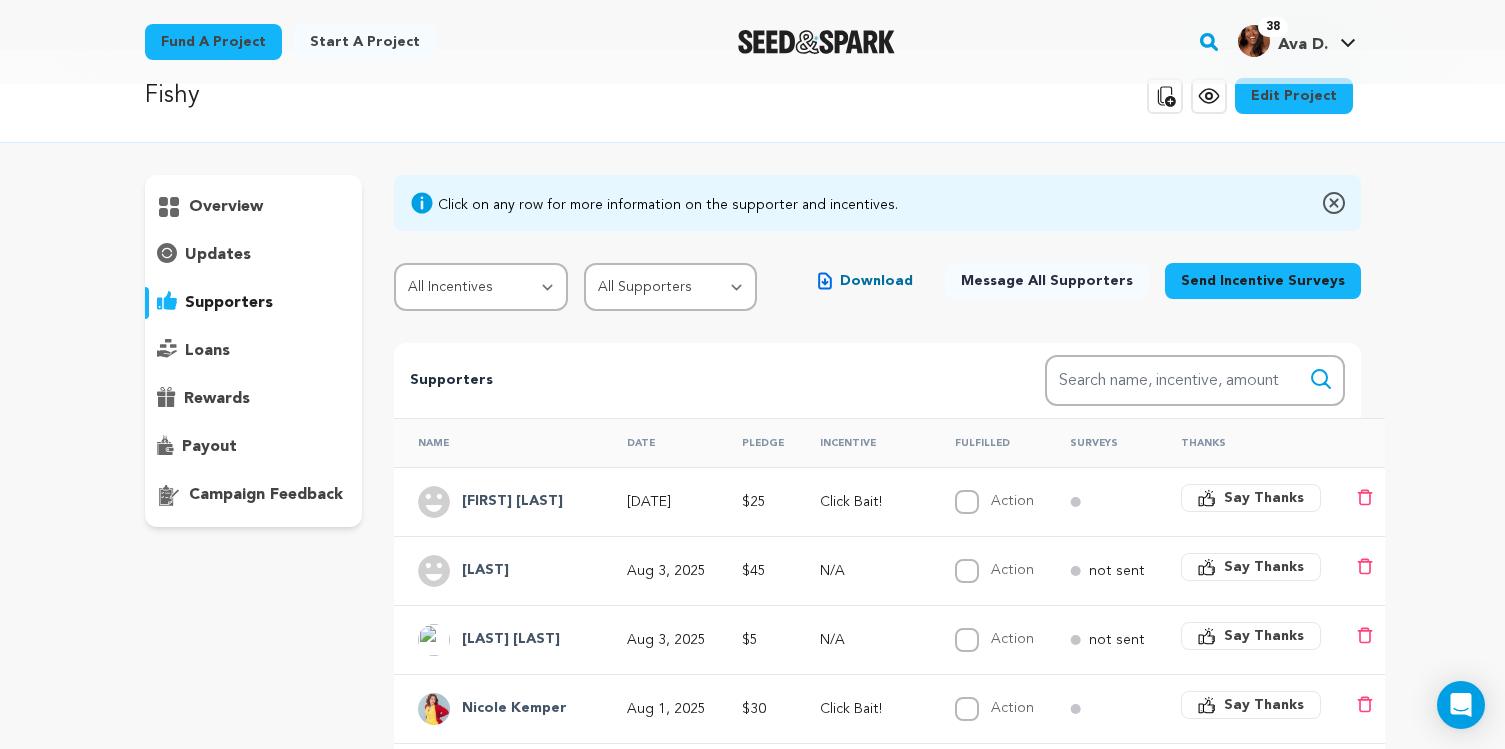 click on "overview" at bounding box center (226, 207) 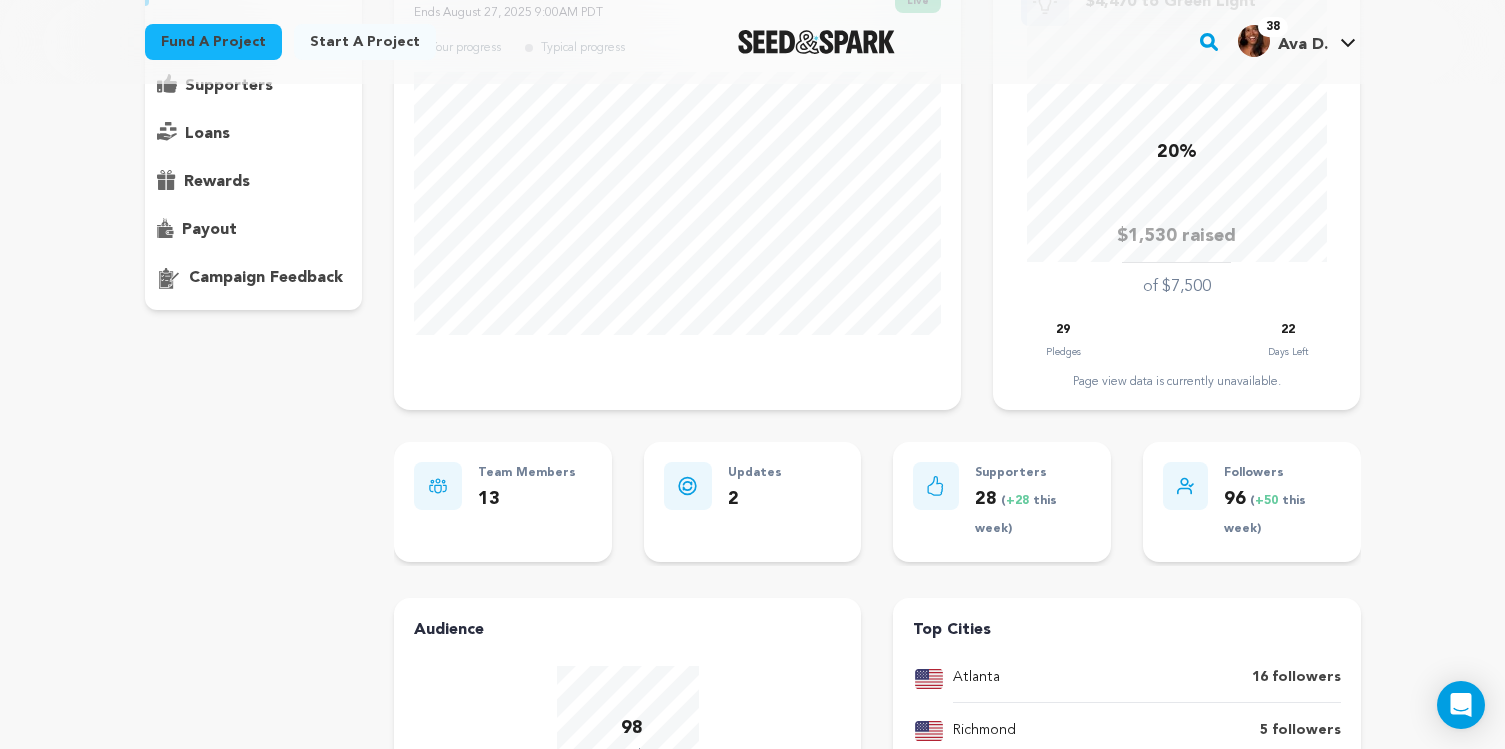 scroll, scrollTop: 395, scrollLeft: 0, axis: vertical 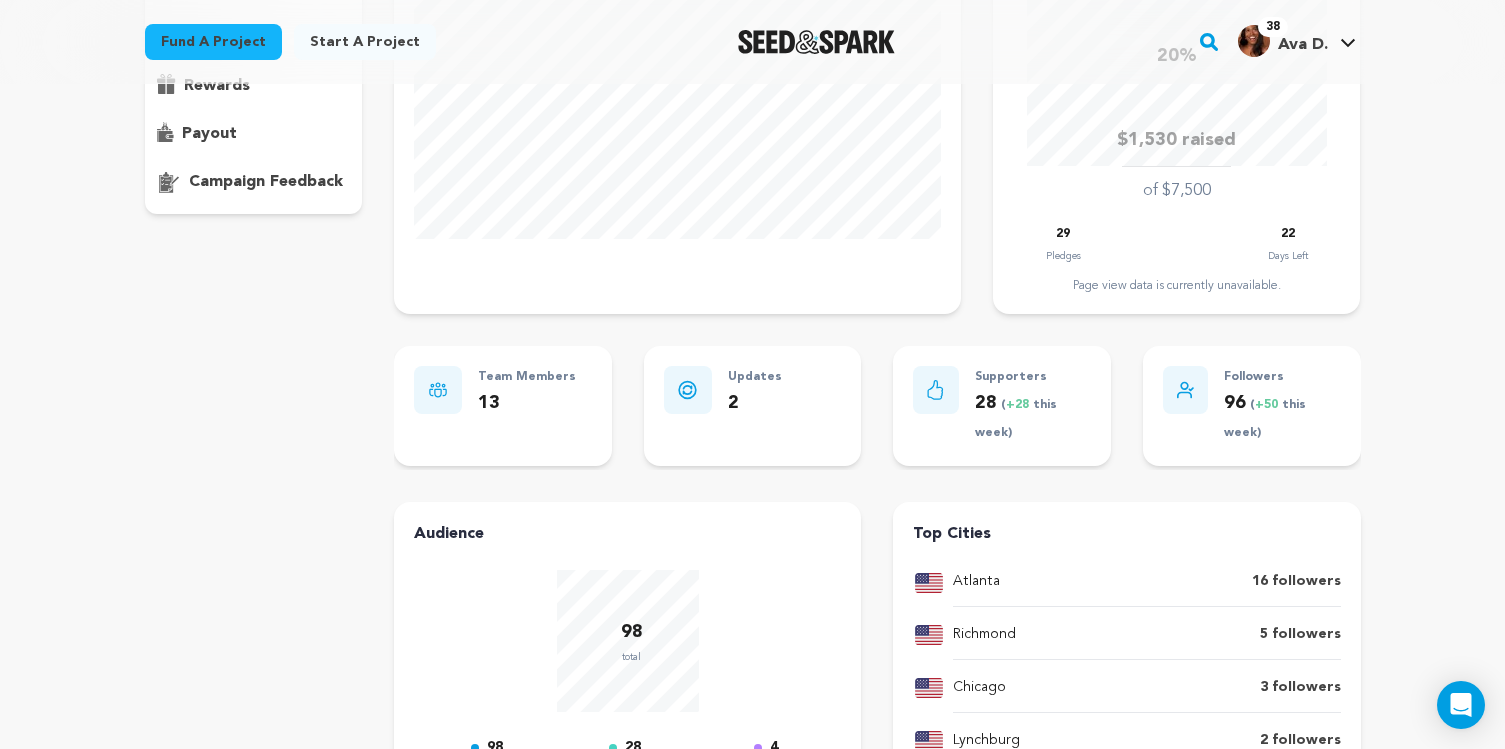 click 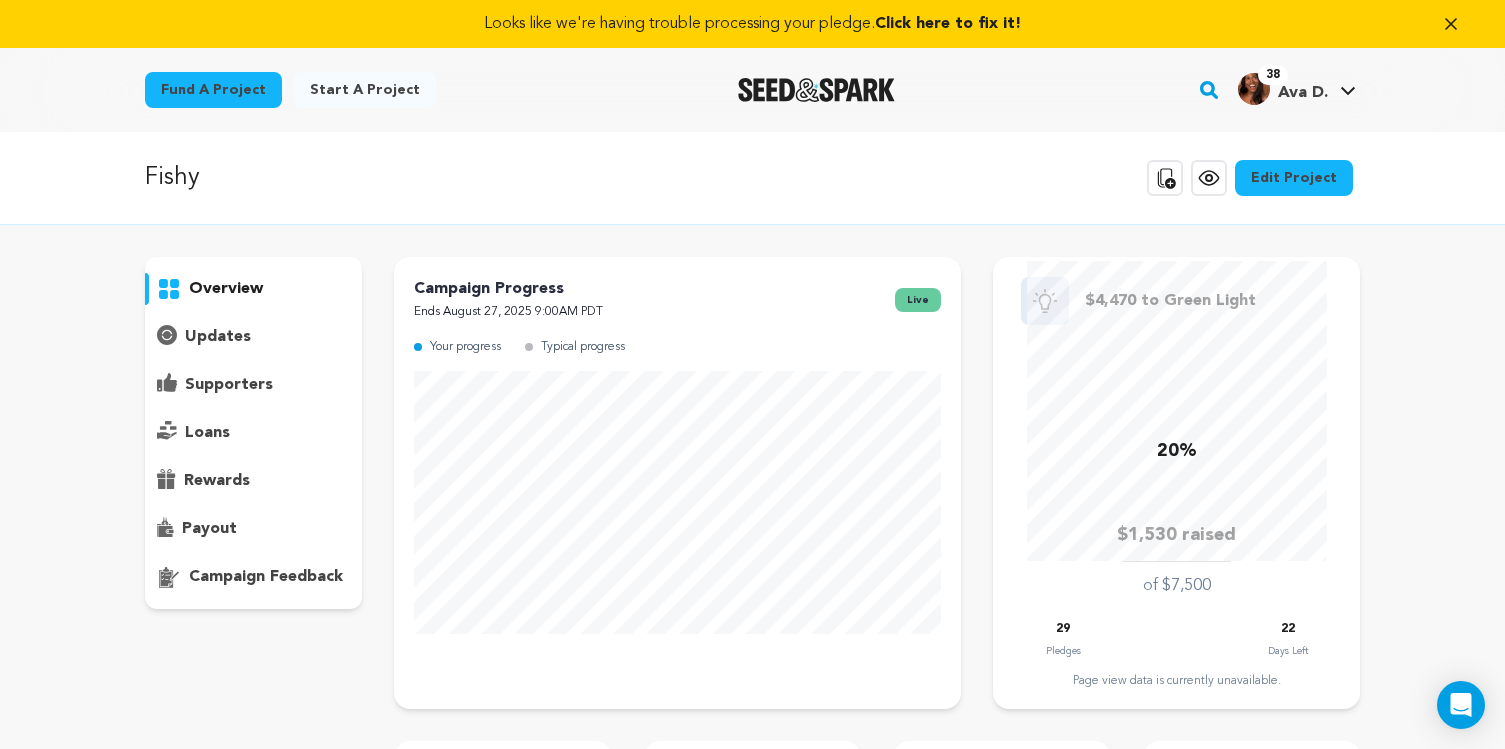 click 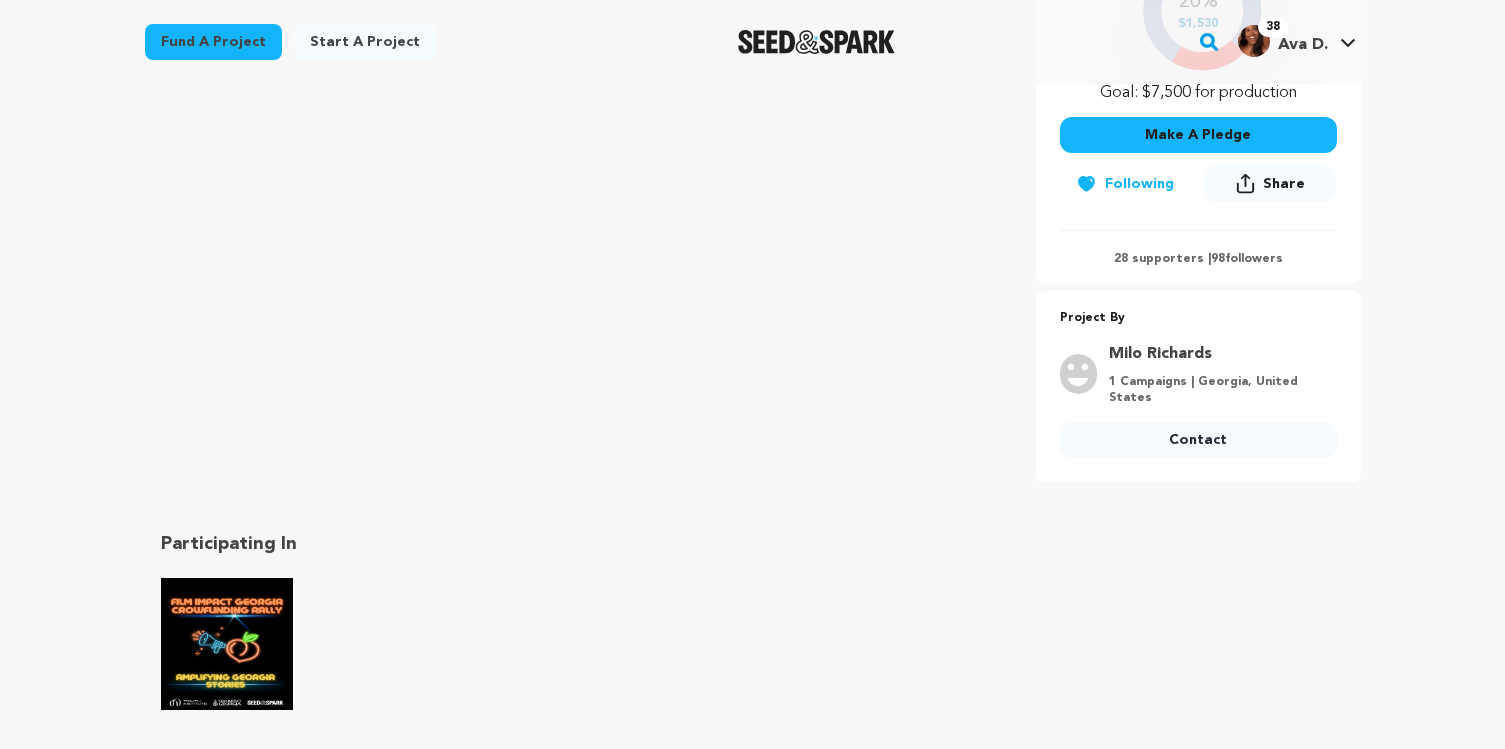 scroll, scrollTop: 627, scrollLeft: 0, axis: vertical 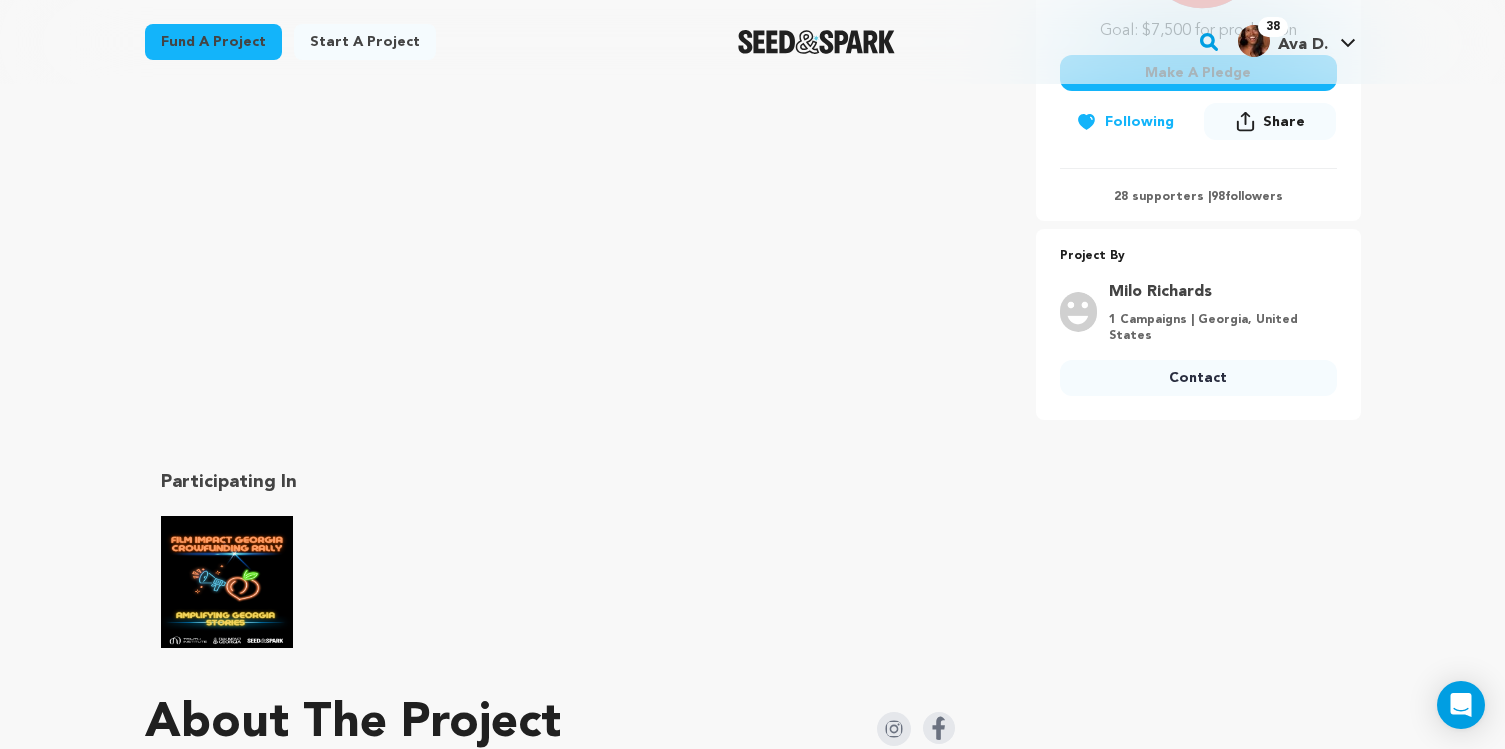click on "[NUMBER]
days
:20
hrs
:45
mins
Until Deadline
20%
$1,530" at bounding box center [1198, 13] 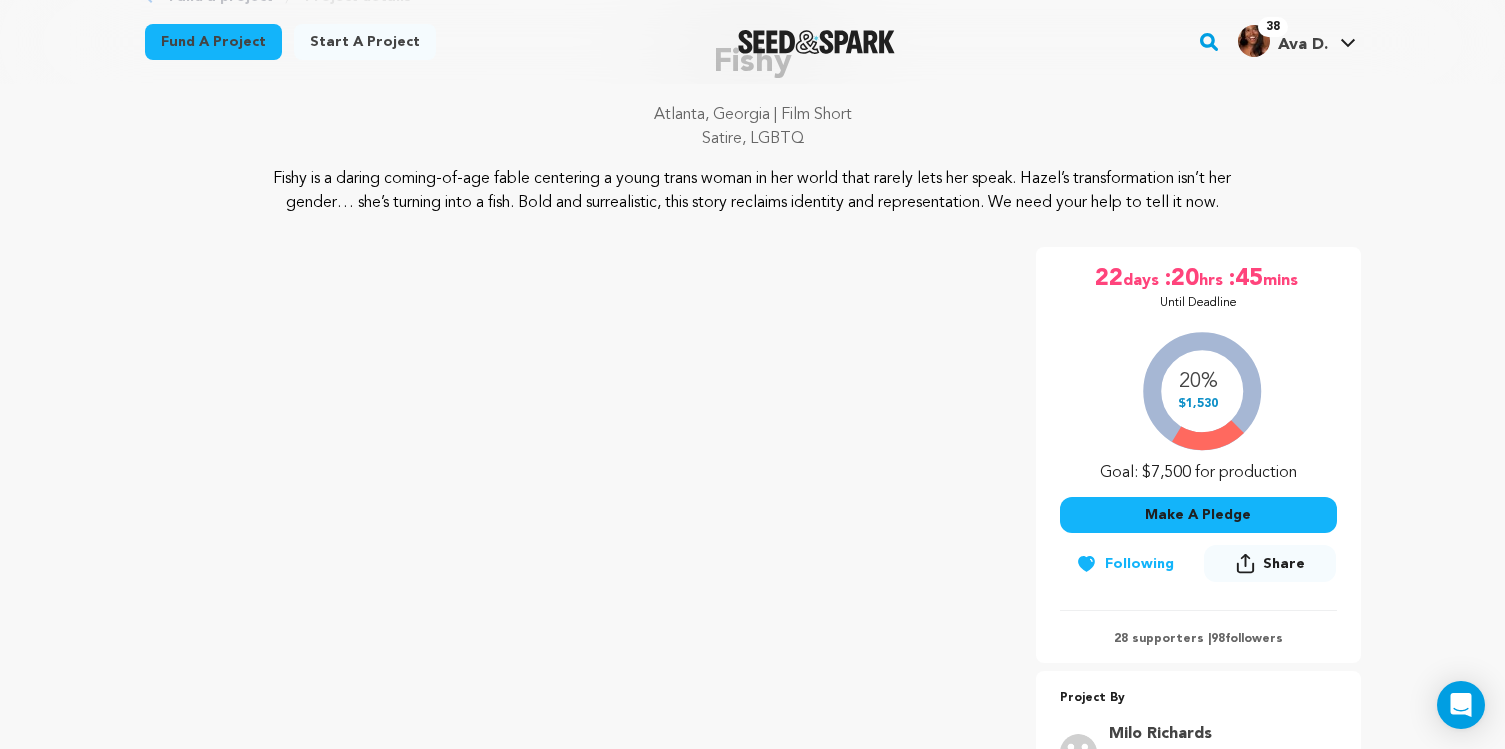 scroll, scrollTop: 0, scrollLeft: 0, axis: both 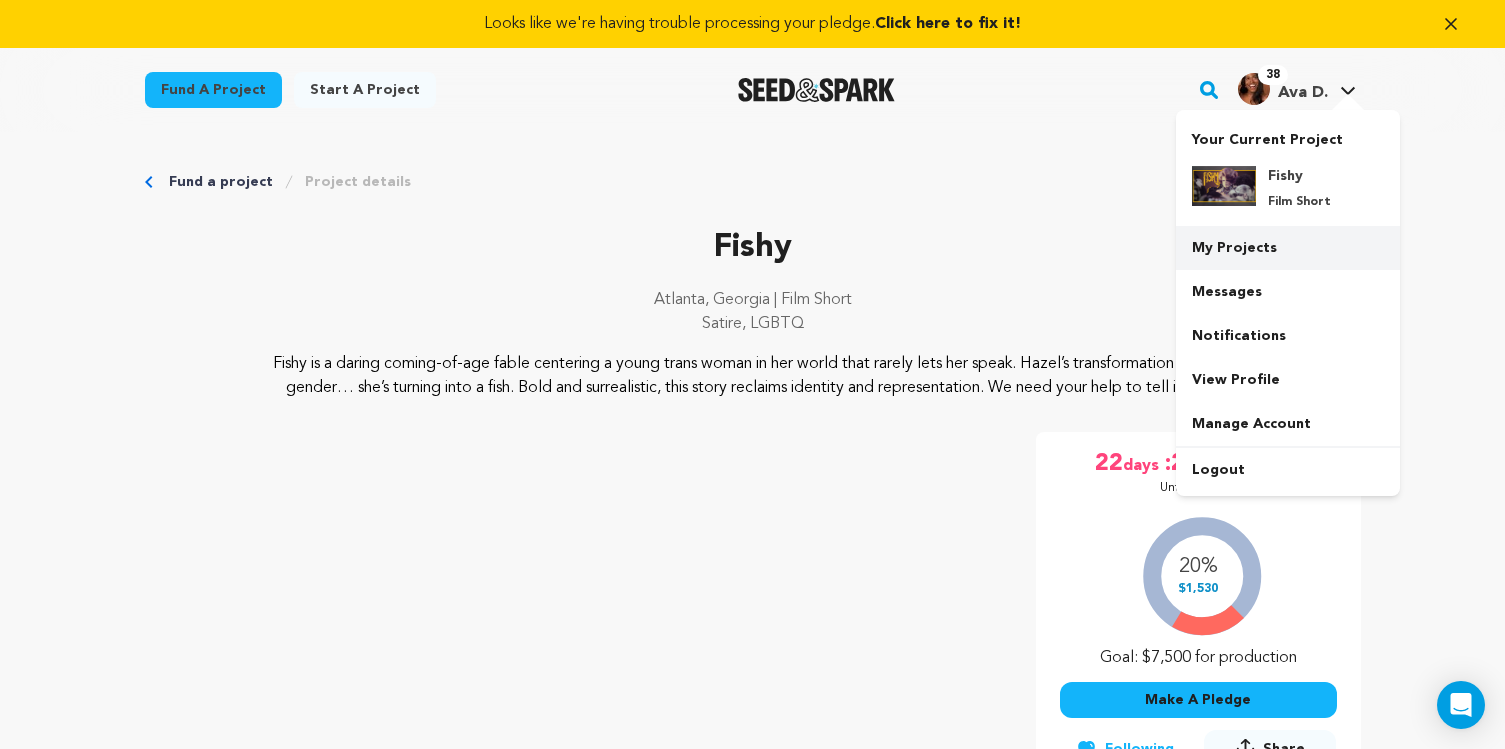 click on "My Projects" at bounding box center [1288, 248] 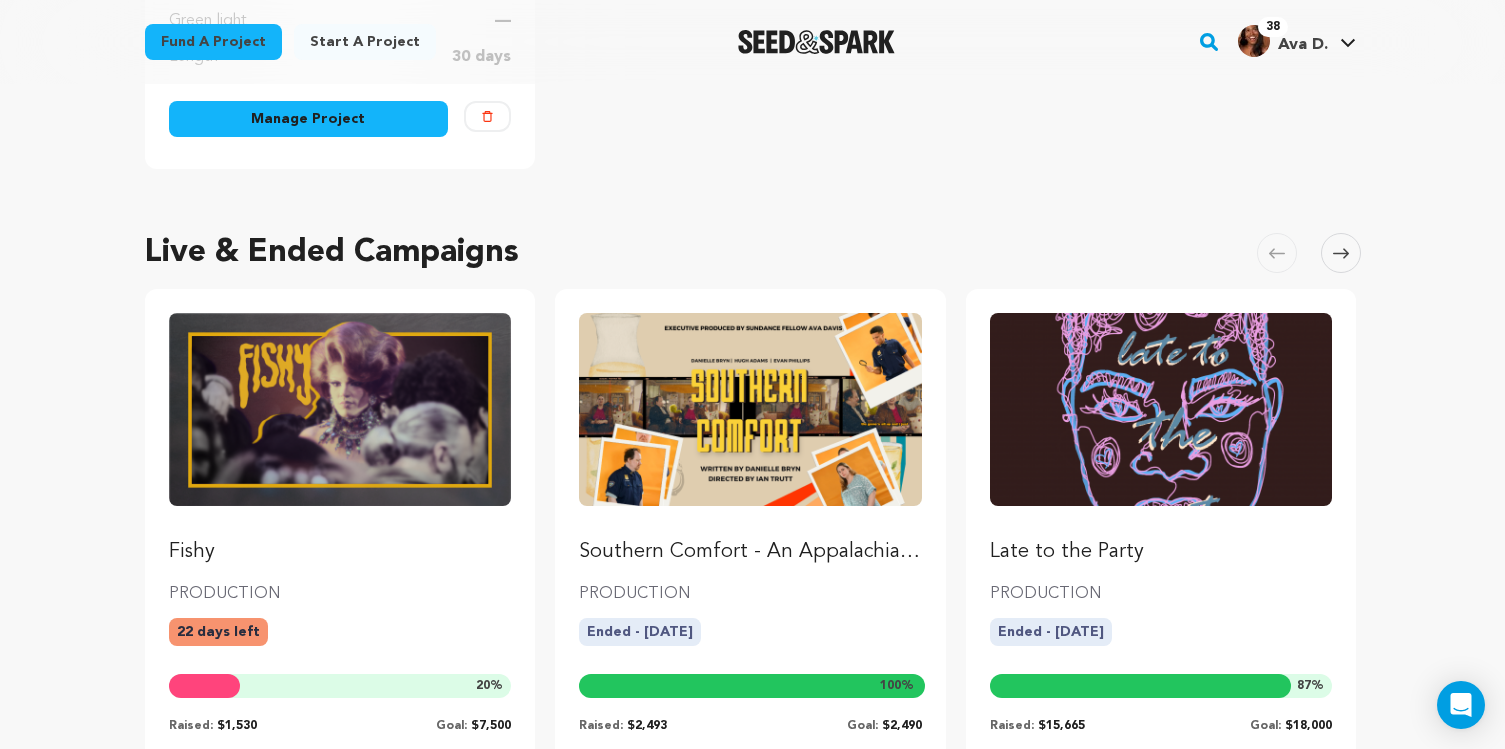 scroll, scrollTop: 603, scrollLeft: 0, axis: vertical 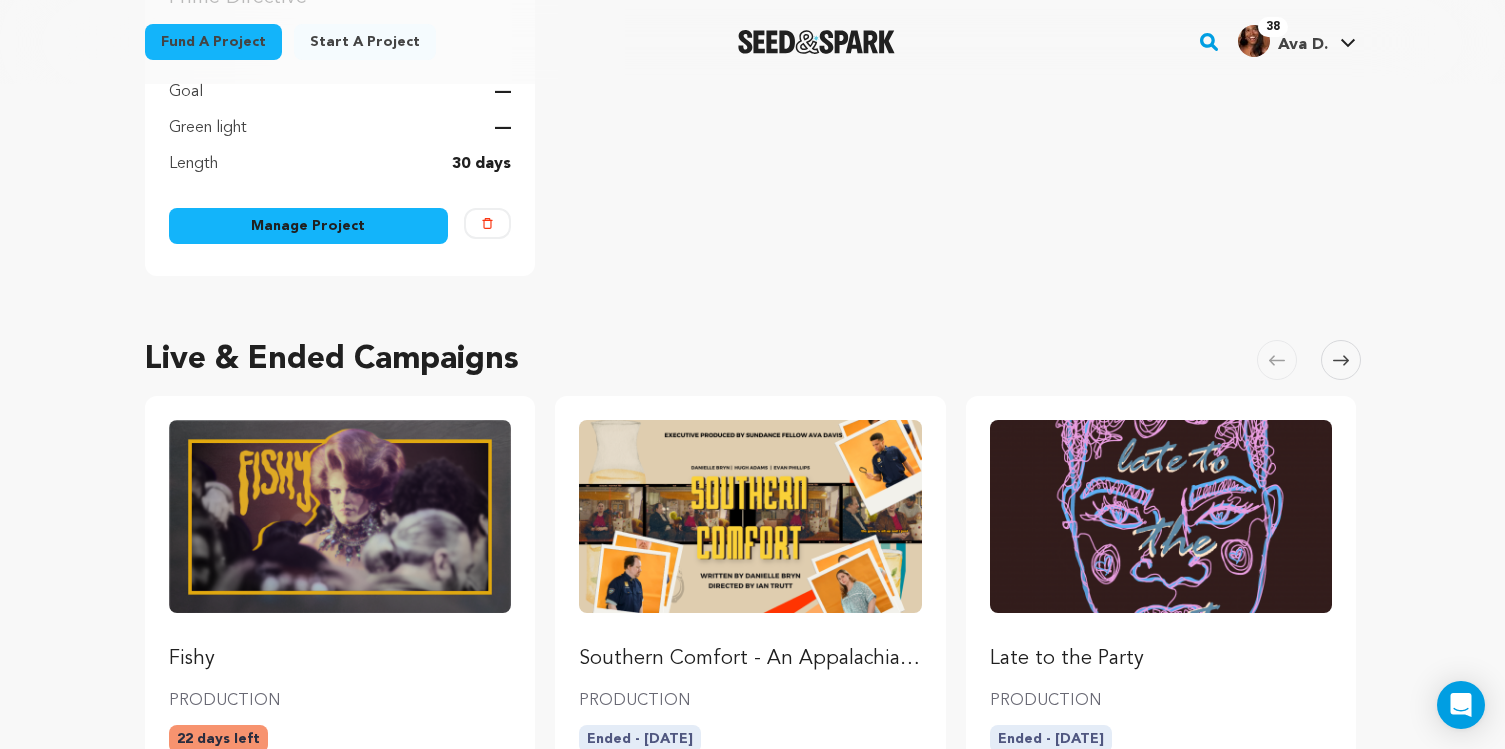 click at bounding box center [1341, 360] 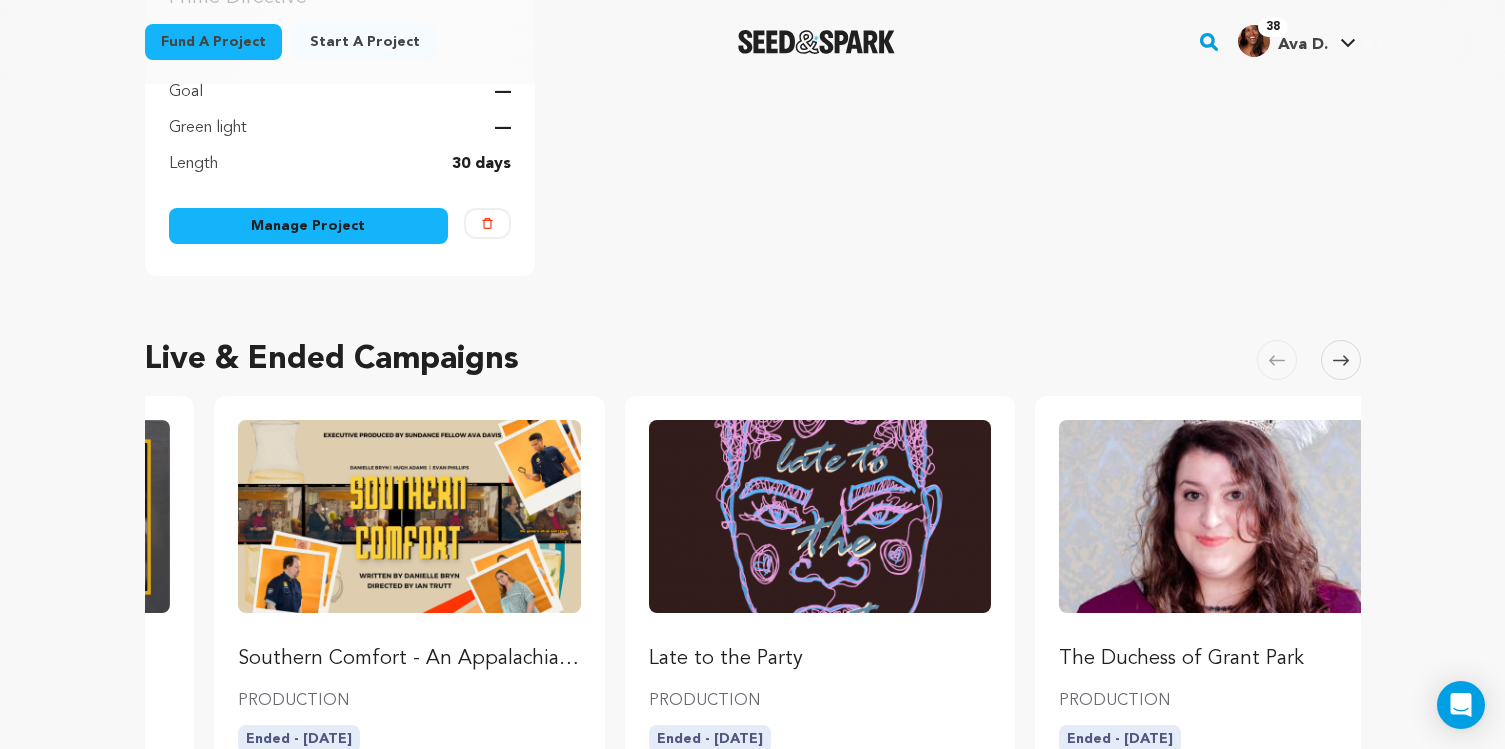 scroll, scrollTop: 0, scrollLeft: 410, axis: horizontal 